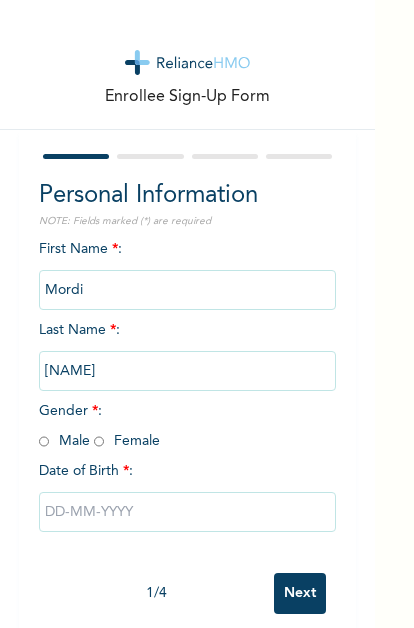 scroll, scrollTop: 0, scrollLeft: 0, axis: both 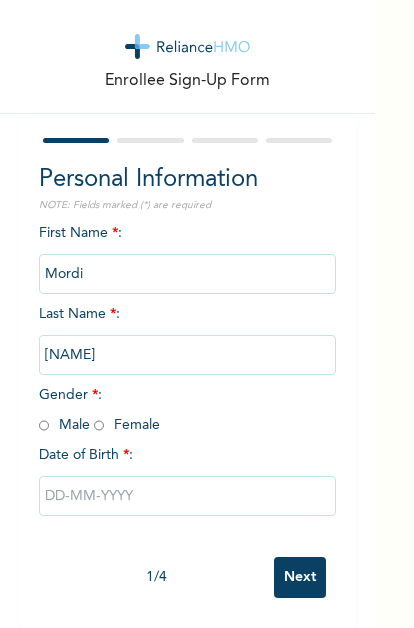 click at bounding box center (99, 425) 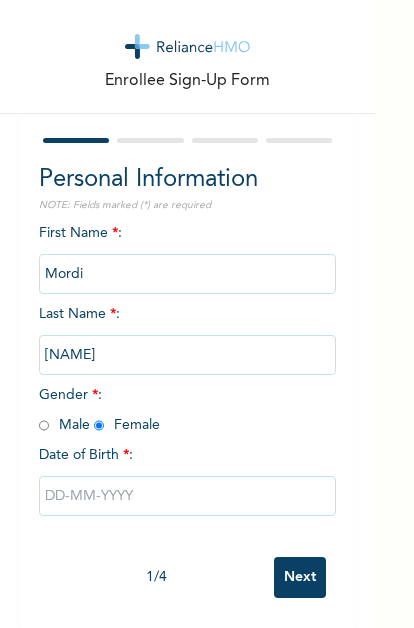 radio on "true" 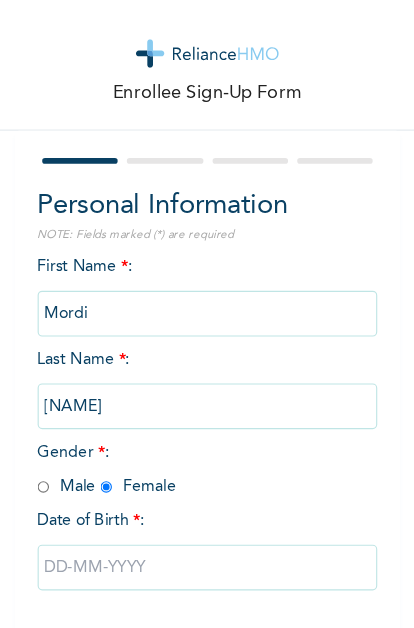click on "Mordi" at bounding box center [188, 274] 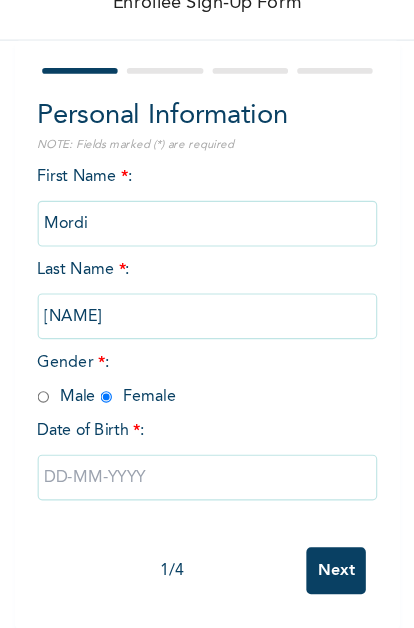 click at bounding box center [188, 496] 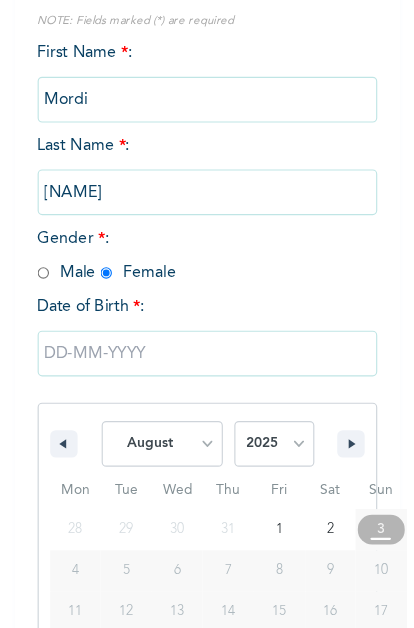 scroll, scrollTop: 221, scrollLeft: 0, axis: vertical 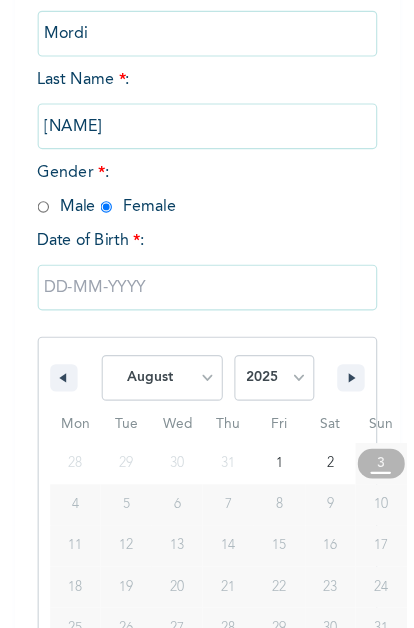 click on "2025 2024 2023 2022 2021 2020 2019 2018 2017 2016 2015 2014 2013 2012 2011 2010 2009 2008 2007 2006 2005 2004 2003 2002 2001 2000 1999 1998 1997 1996 1995 1994 1993 1992 1991 1990 1989 1988 1987 1986 1985 1984 1983 1982 1981 1980 1979 1978 1977 1976 1975 1974 1973 1972 1971 1970 1969 1968 1967 1966 1965 1964 1963 1962 1961 1960" at bounding box center [246, 370] 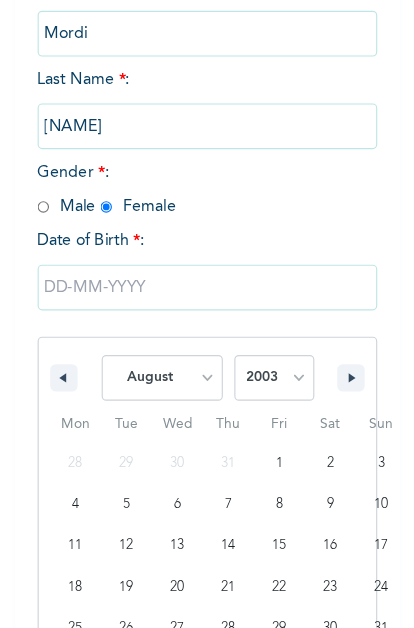 click on "January February March April May June July August September October November December" at bounding box center [148, 370] 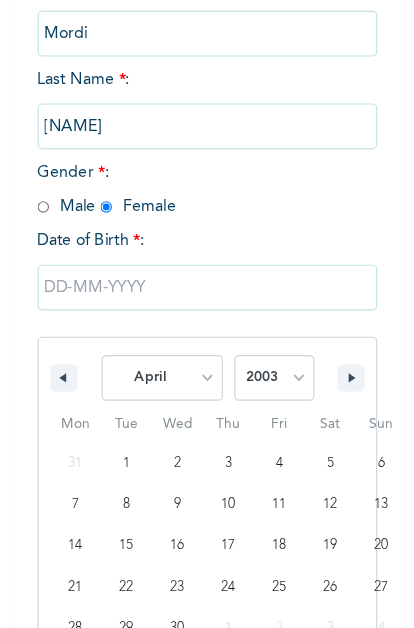 type on "[DATE]" 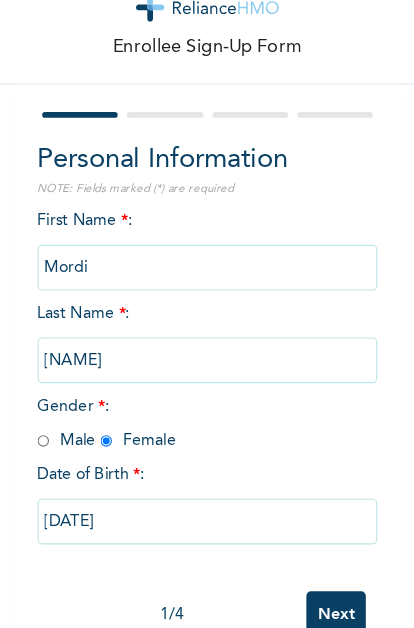 scroll, scrollTop: 16, scrollLeft: 0, axis: vertical 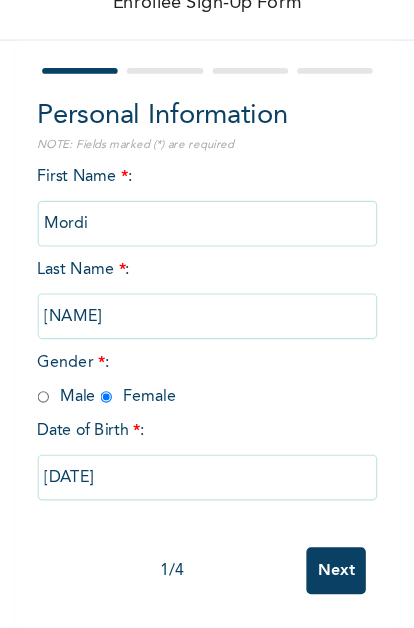 click on "Next" at bounding box center (300, 577) 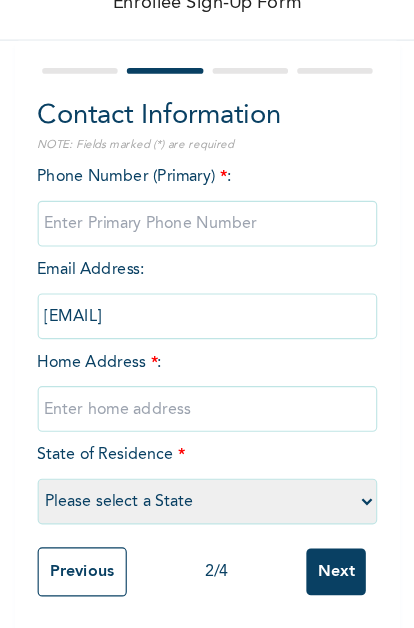 click at bounding box center [188, 274] 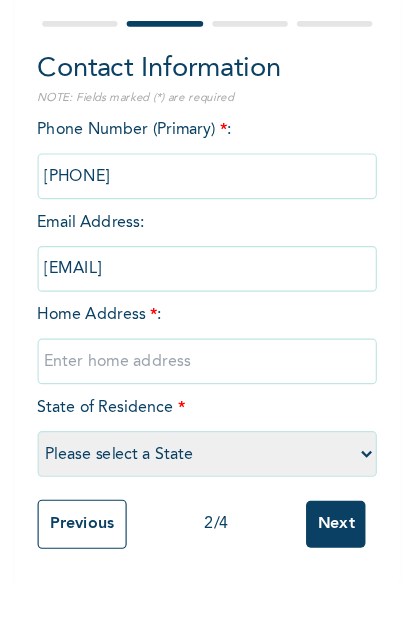 scroll, scrollTop: 19, scrollLeft: 0, axis: vertical 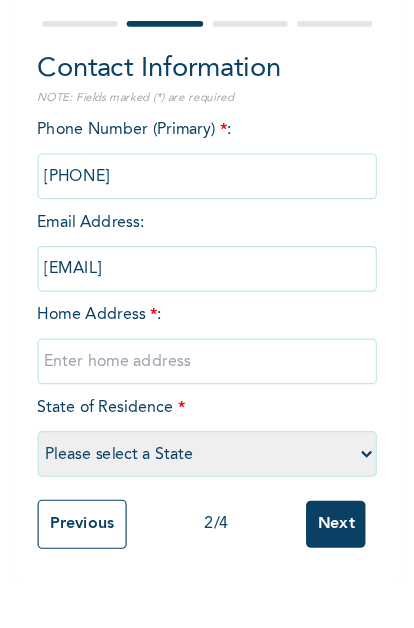 type on "[PHONE]" 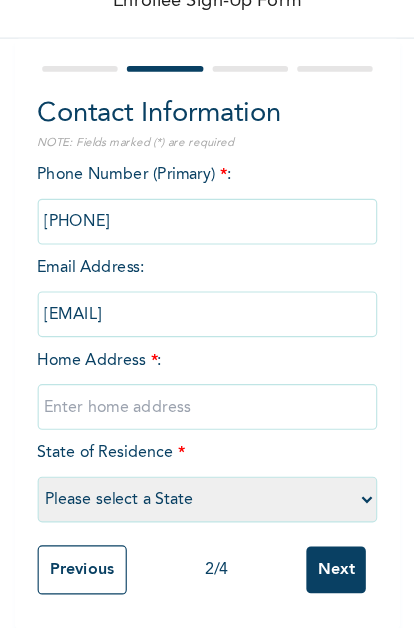 click at bounding box center [188, 434] 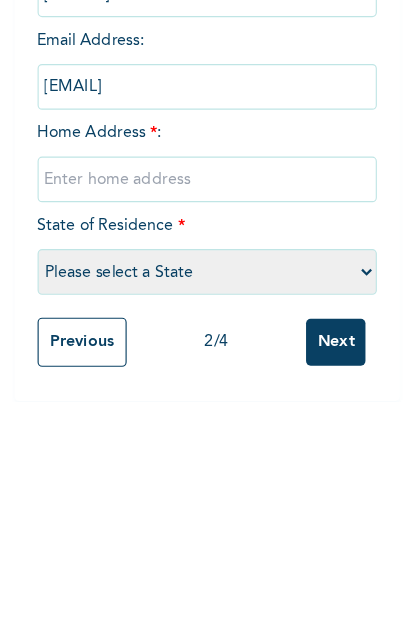 type on "m" 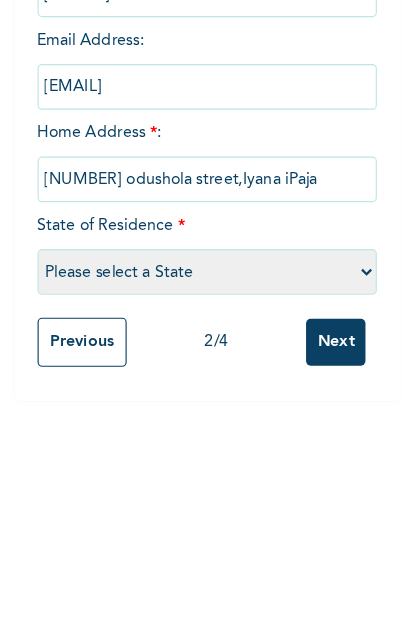 type on "[NUMBER] odushola street,Iyana iPaja" 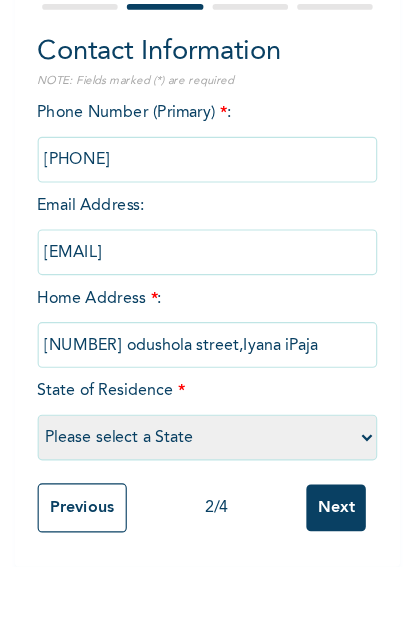 select on "25" 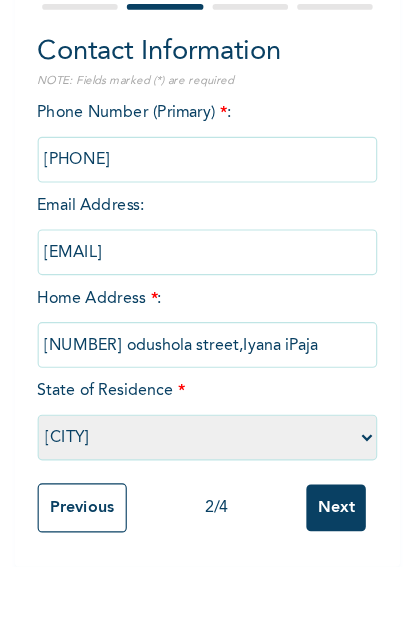 scroll, scrollTop: 54, scrollLeft: 0, axis: vertical 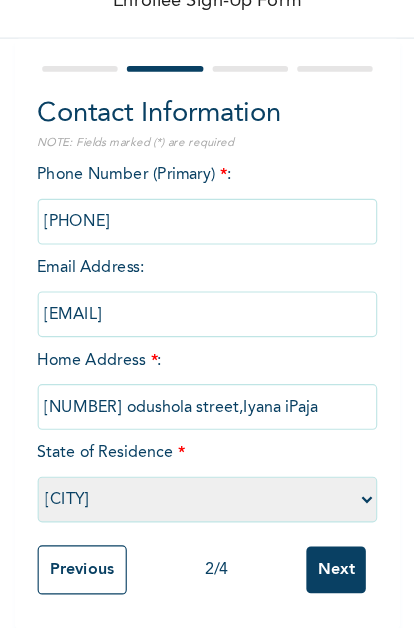 click on "Next" at bounding box center (300, 576) 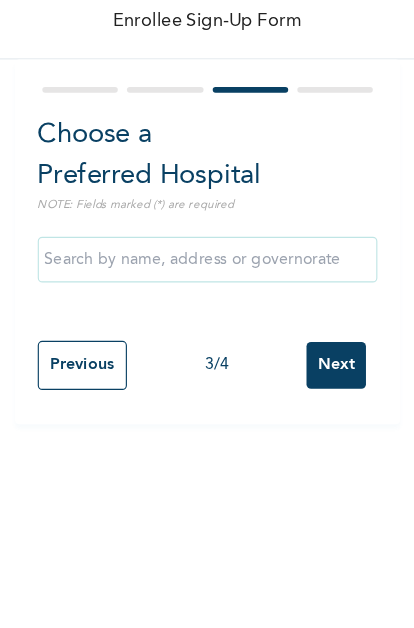 scroll, scrollTop: 0, scrollLeft: 0, axis: both 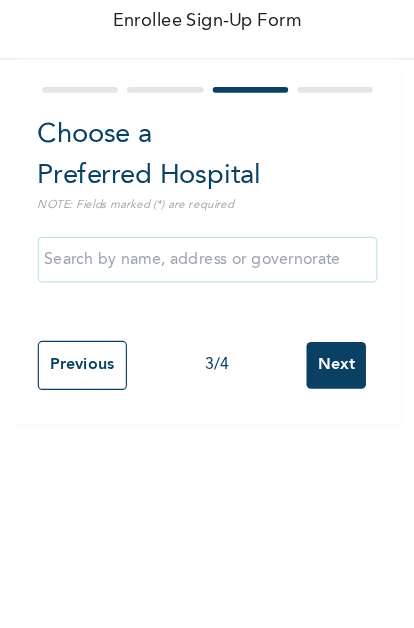 click at bounding box center (188, 305) 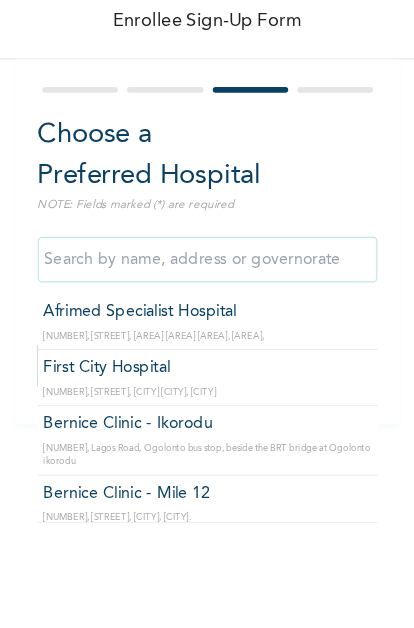 scroll, scrollTop: 0, scrollLeft: 0, axis: both 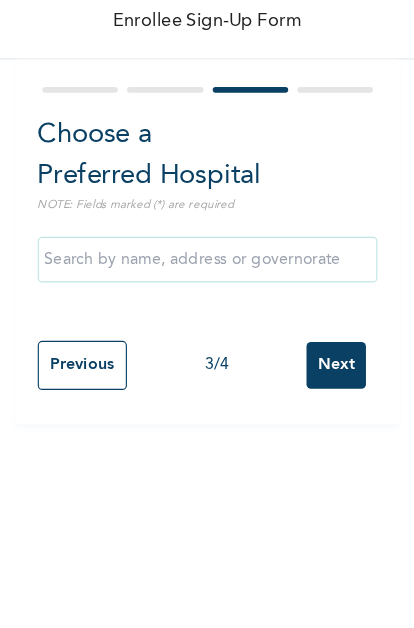 click at bounding box center (188, 305) 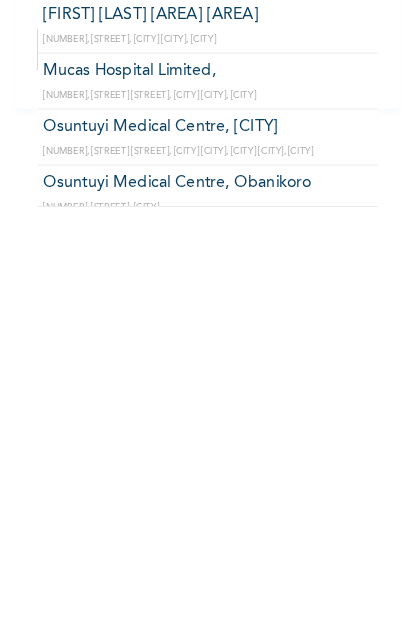 scroll, scrollTop: 2774, scrollLeft: 0, axis: vertical 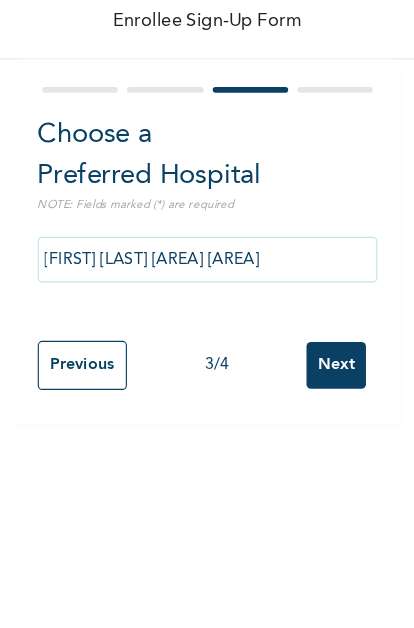 click on "[FIRST] [LAST] [AREA] [AREA]" at bounding box center [188, 305] 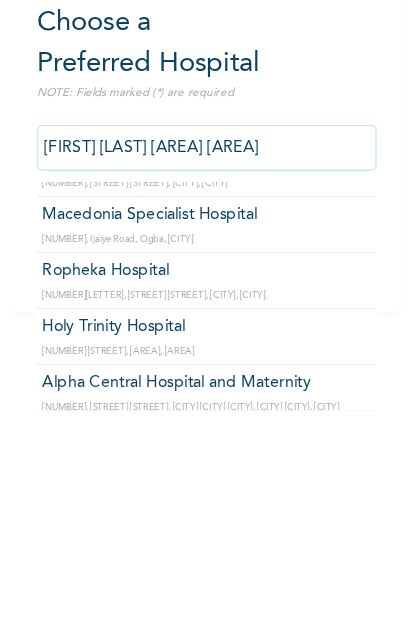 scroll, scrollTop: 4333, scrollLeft: 0, axis: vertical 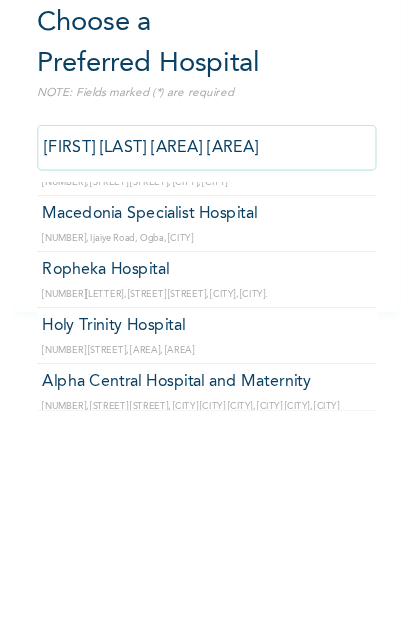 click on "[FIRST] [LAST] [AREA] [AREA]" at bounding box center [188, 305] 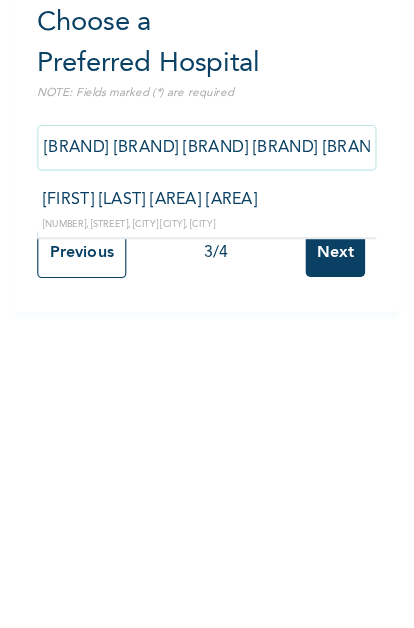 scroll, scrollTop: 0, scrollLeft: 0, axis: both 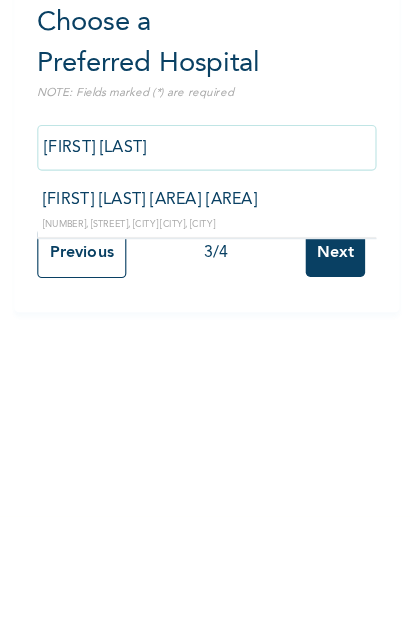 type on "BRAND BRAND" 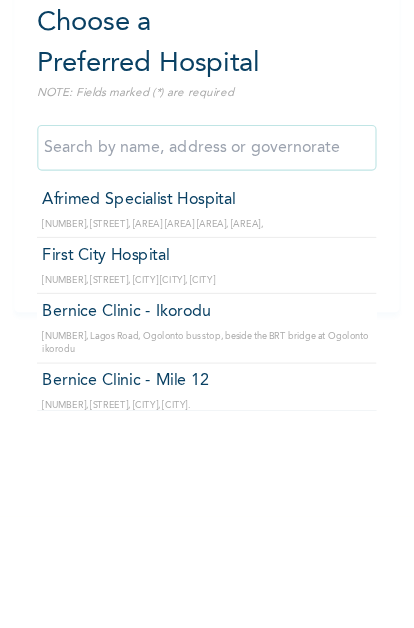 scroll, scrollTop: 0, scrollLeft: 0, axis: both 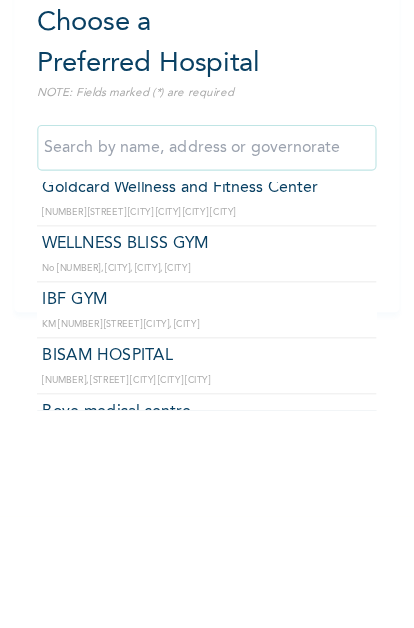 click at bounding box center [188, 305] 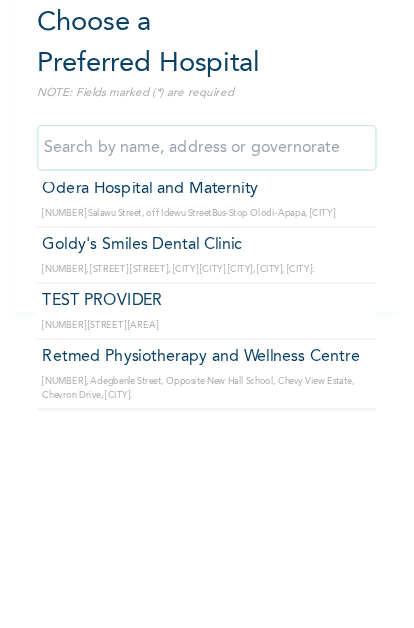 scroll, scrollTop: 27795, scrollLeft: 0, axis: vertical 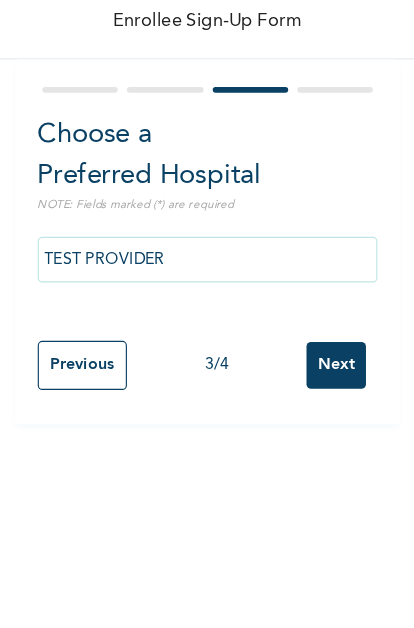 click on "TEST PROVIDER" at bounding box center (188, 305) 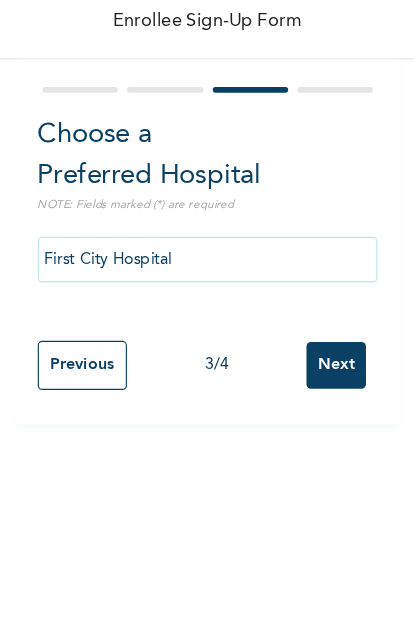 click on "First City Hospital" at bounding box center (188, 305) 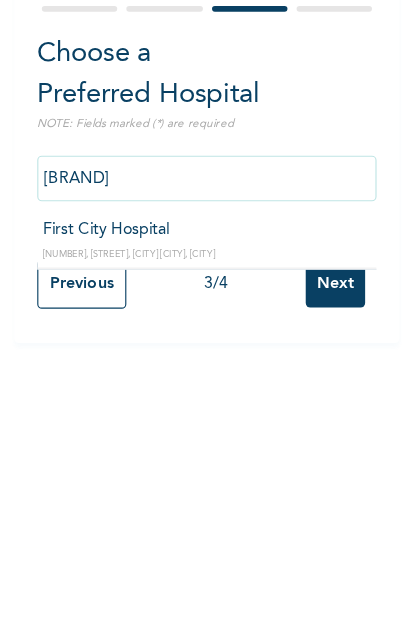 scroll, scrollTop: 0, scrollLeft: 0, axis: both 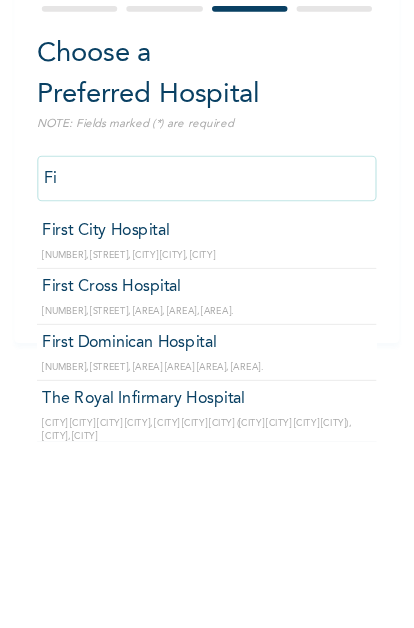 type on "F" 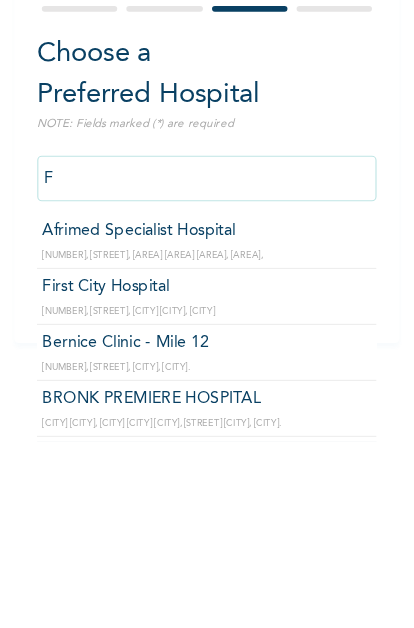 type 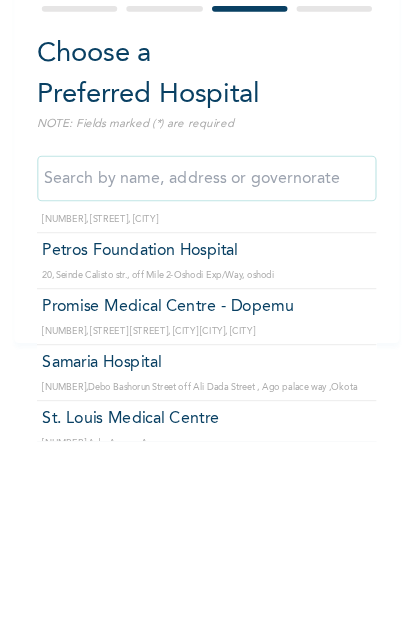 click at bounding box center [188, 305] 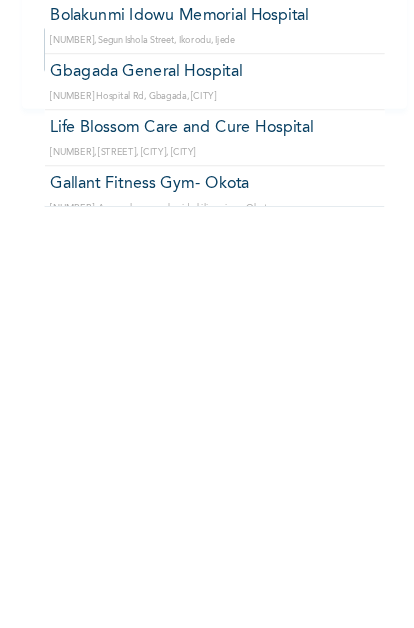 scroll, scrollTop: 23922, scrollLeft: 0, axis: vertical 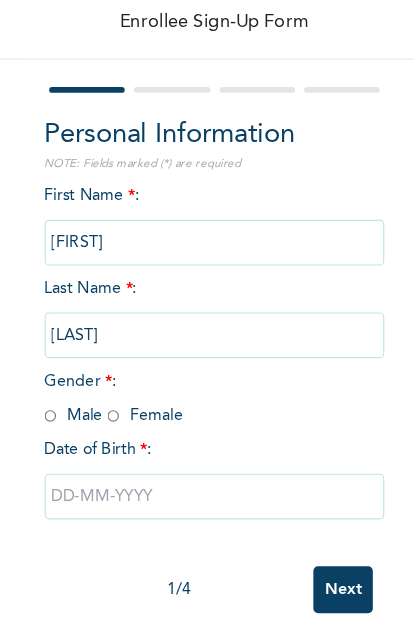 click on "First Name   * : [FIRST] Last Name   * : [LAST] Gender   * : Male   Female Date of Birth   *:" at bounding box center (188, 401) 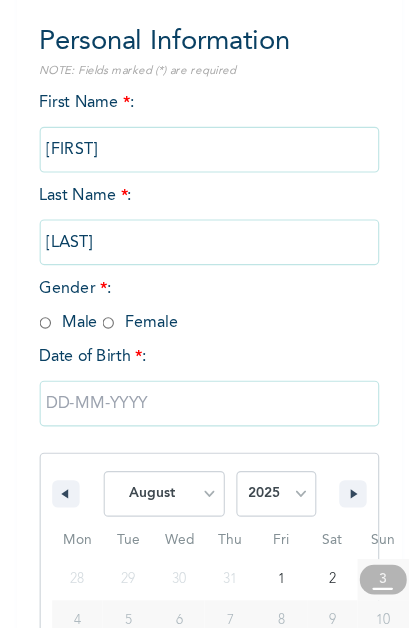 scroll, scrollTop: 221, scrollLeft: 0, axis: vertical 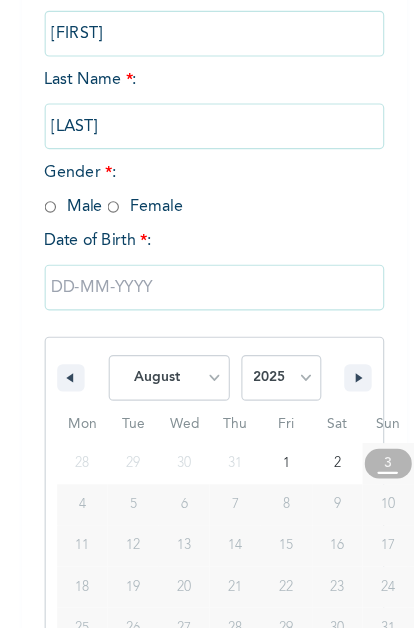click on "Personal Information NOTE: Fields marked (*) are required First Name   * : Mordi Last Name   * : Hannah Gender   * : Male   Female Date of Birth   * : January February March April May June July August September October November December 2025 2024 2023 2022 2021 2020 2019 2018 2017 2016 2015 2014 2013 2012 2011 2010 2009 2008 2007 2006 2005 2004 2003 2002 2001 2000 1999 1998 1997 1996 1995 1994 1993 1992 1991 1990 1989 1988 1987 1986 1985 1984 1983 1982 1981 1980 1979 1978 1977 1976 1975 1974 1973 1972 1971 1970 1969 1968 1967 1966 1965 1964 1963 1962 1961 1960 Mon Tue Wed Thu Fri Sat Sun 28 29 30 31 1 2 3 4 5 6 7 8 9 10 11 12 13 14 15 16 17 18 19 20 21 22 23 24 25 26 27 28 29 30 31" at bounding box center (188, 303) 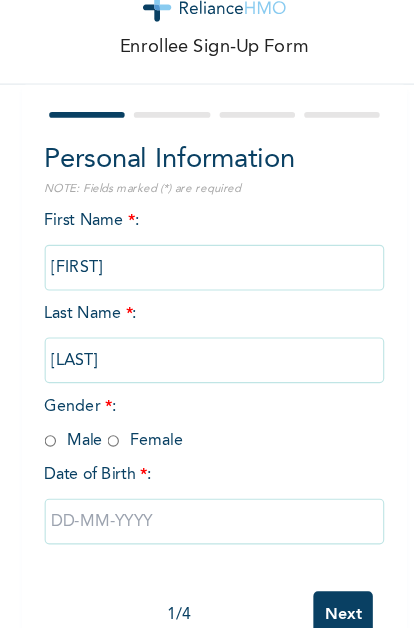 scroll, scrollTop: 16, scrollLeft: 0, axis: vertical 